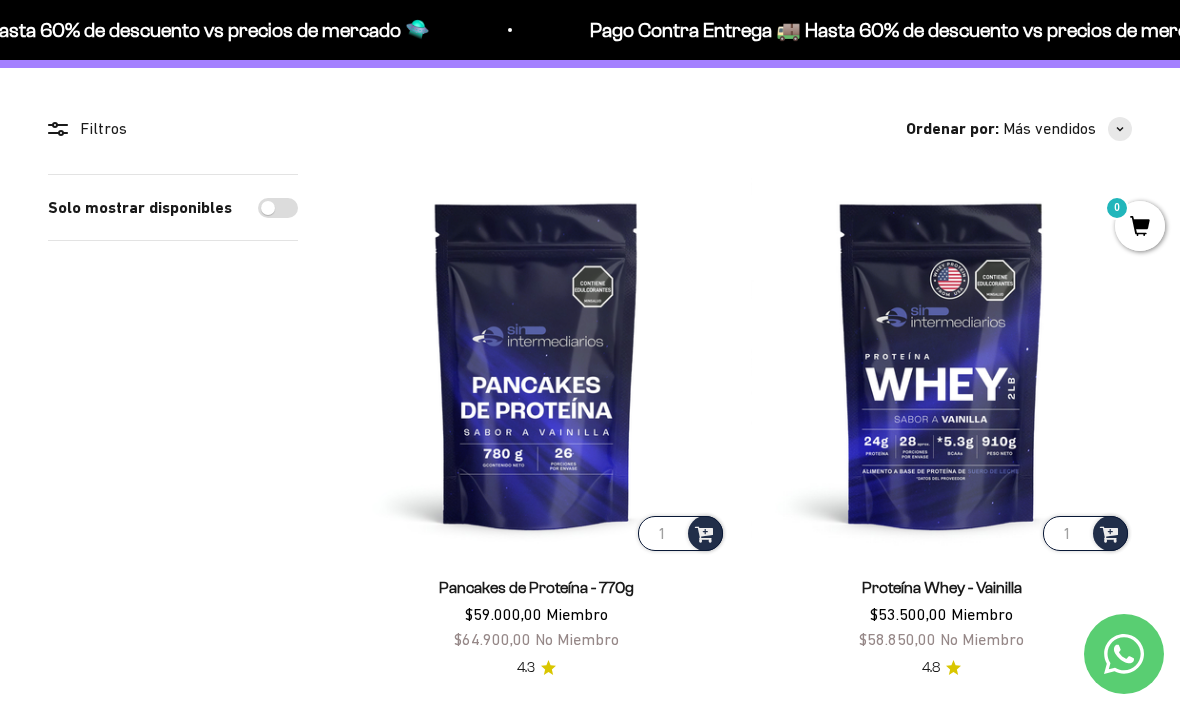 scroll, scrollTop: 0, scrollLeft: 0, axis: both 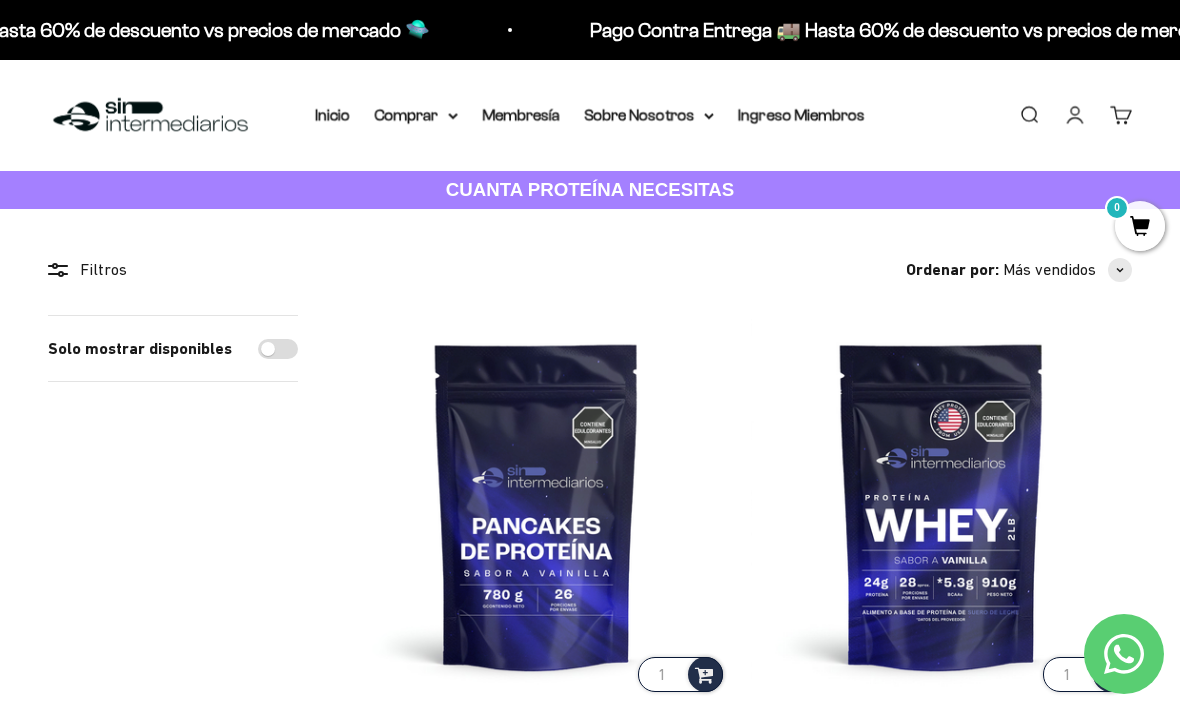click on "Iniciar sesión" at bounding box center (1075, 115) 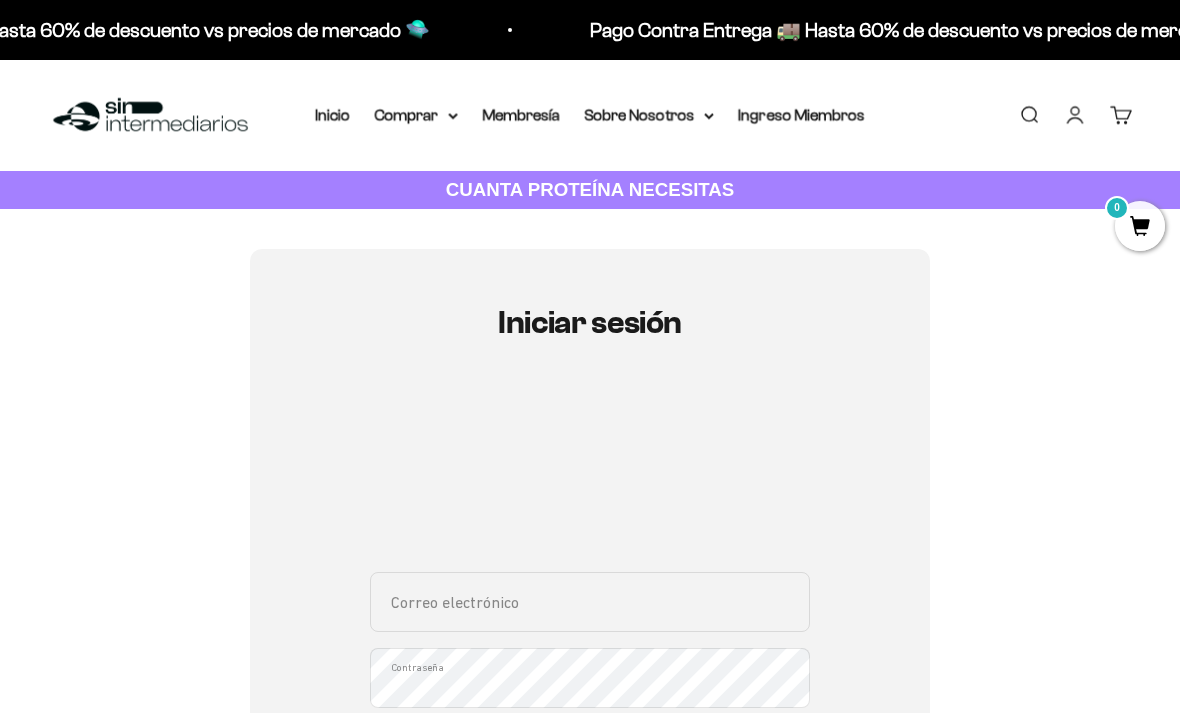 scroll, scrollTop: 0, scrollLeft: 0, axis: both 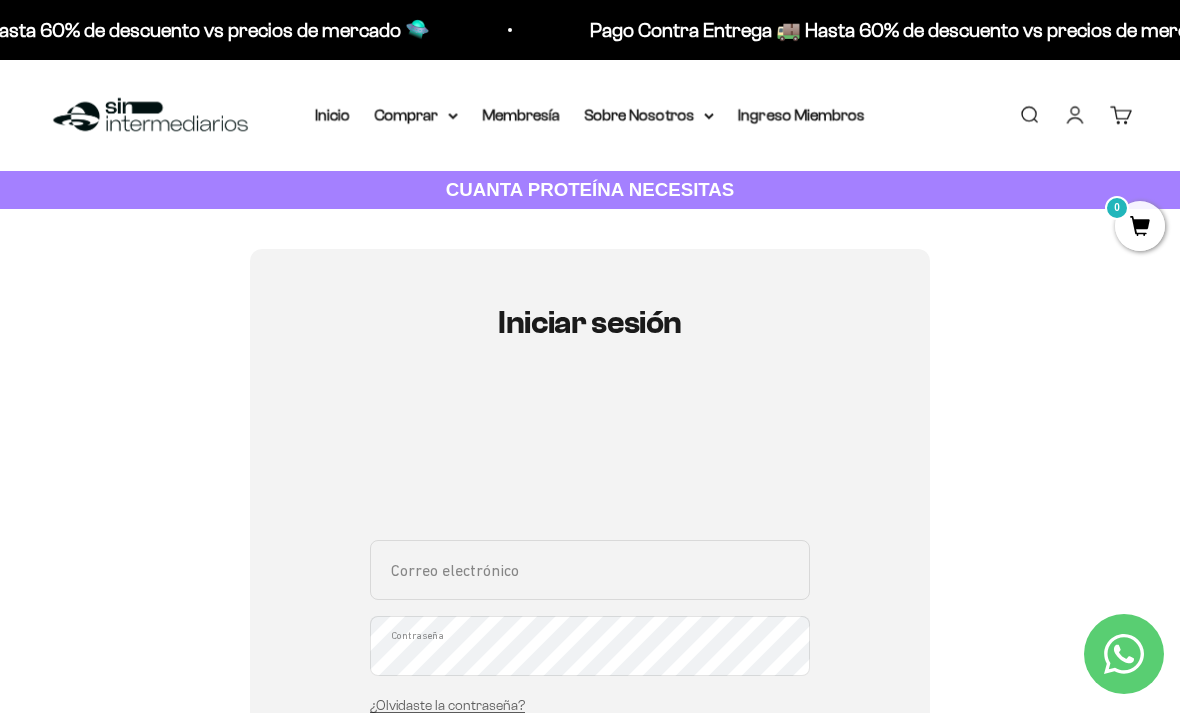 type on "[EMAIL]" 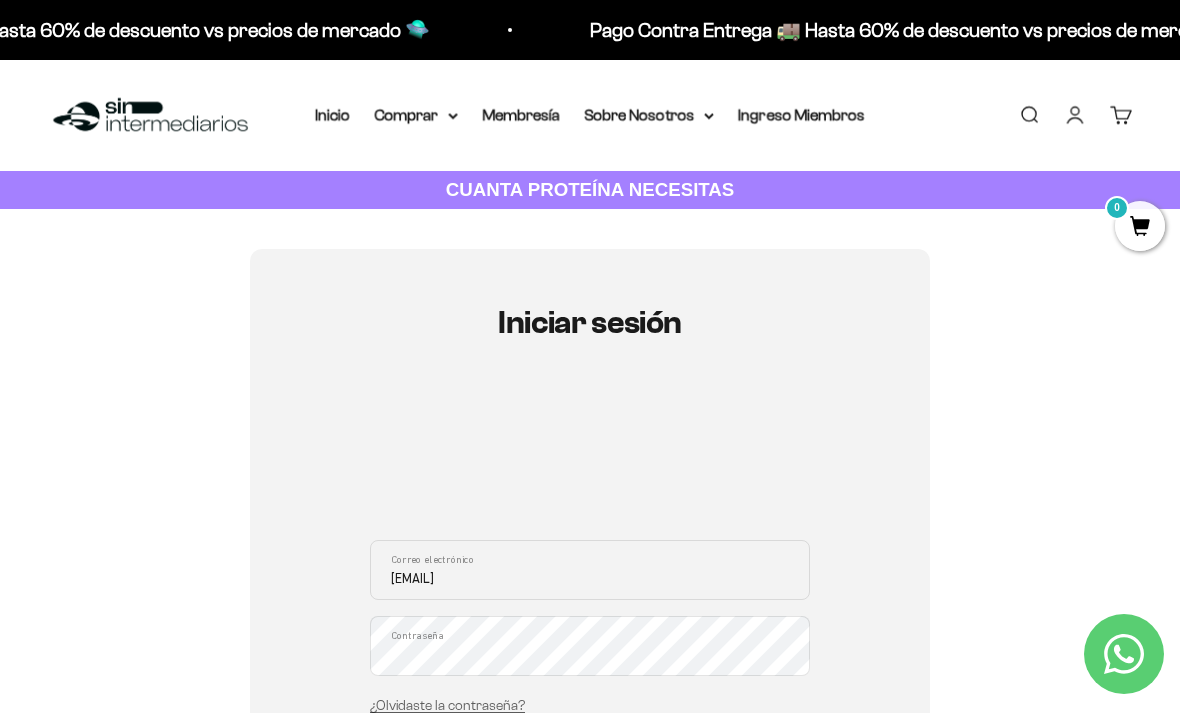 click on "Iniciar sesión" at bounding box center (590, 780) 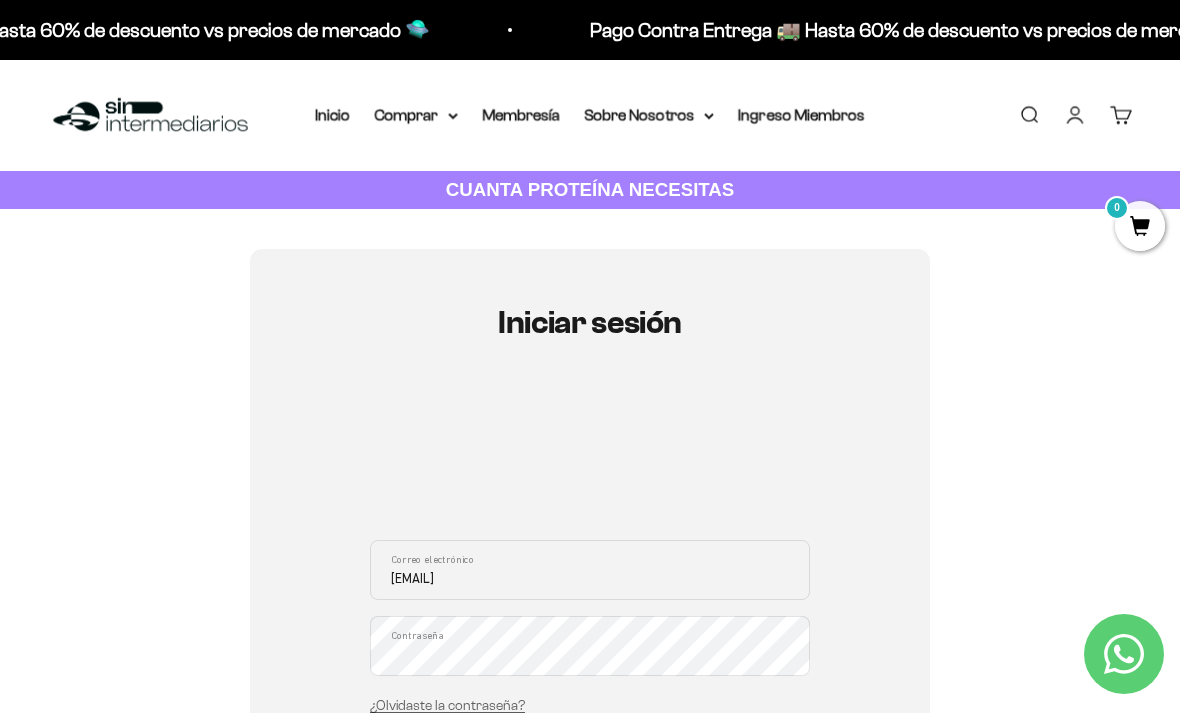 click on "Iniciar sesión" at bounding box center [590, 770] 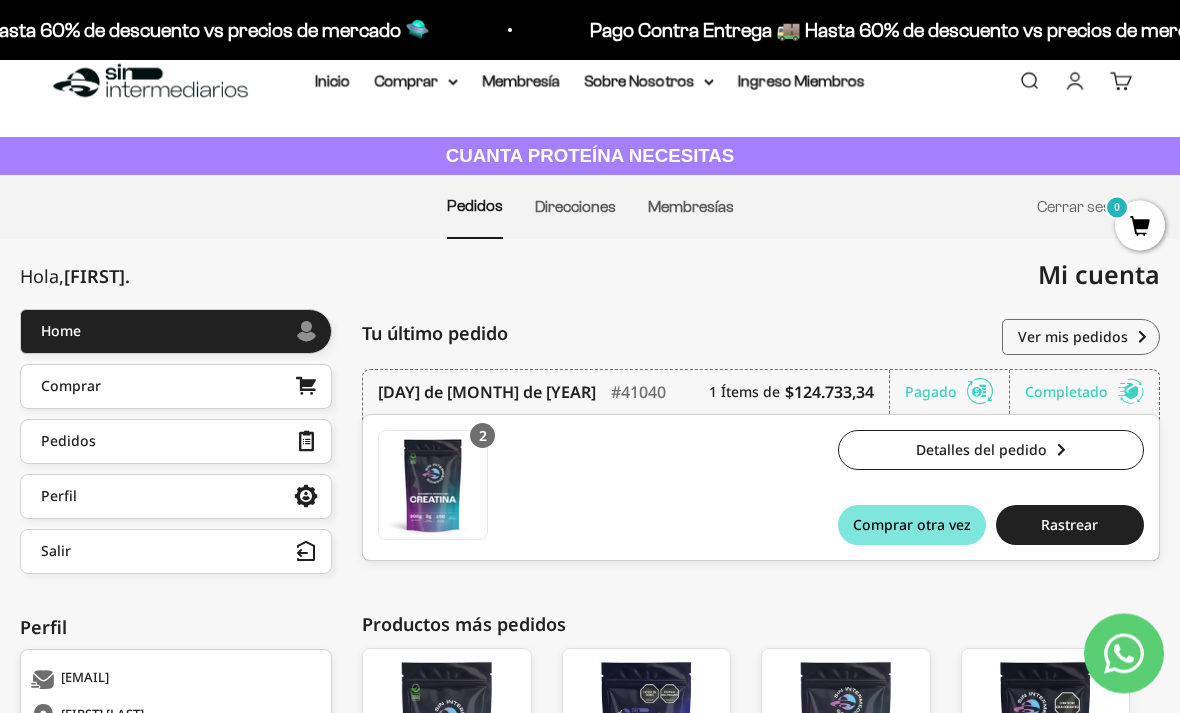scroll, scrollTop: 0, scrollLeft: 0, axis: both 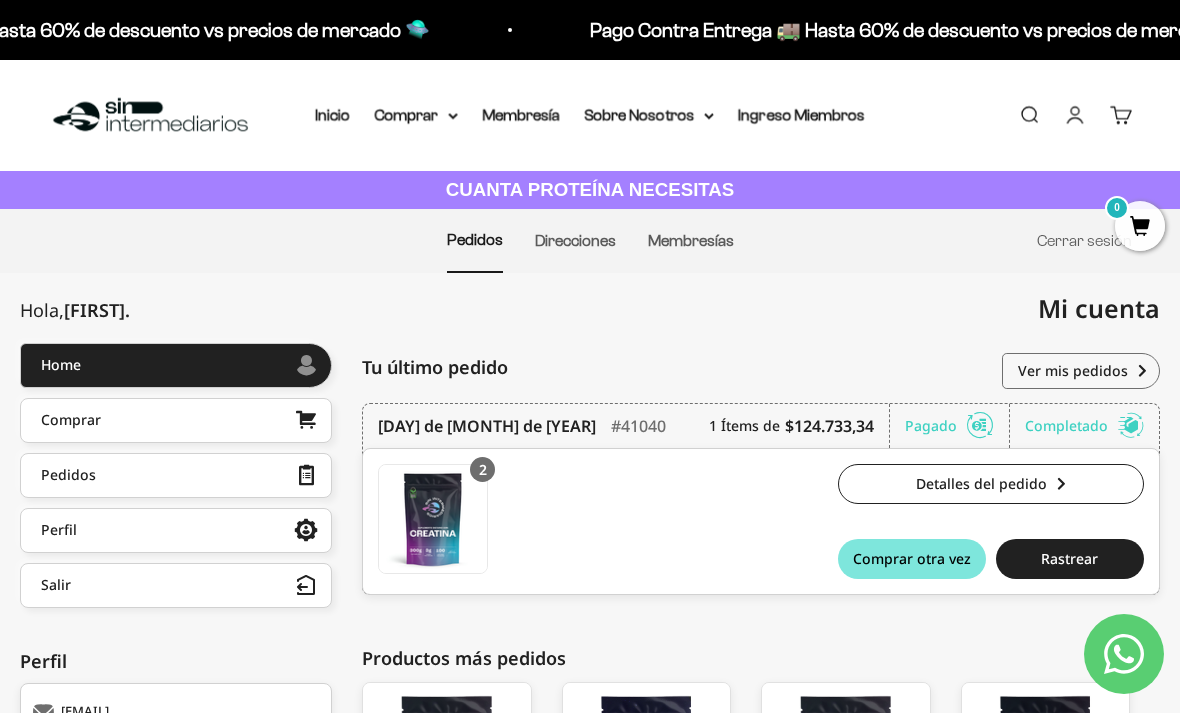 click at bounding box center (306, 420) 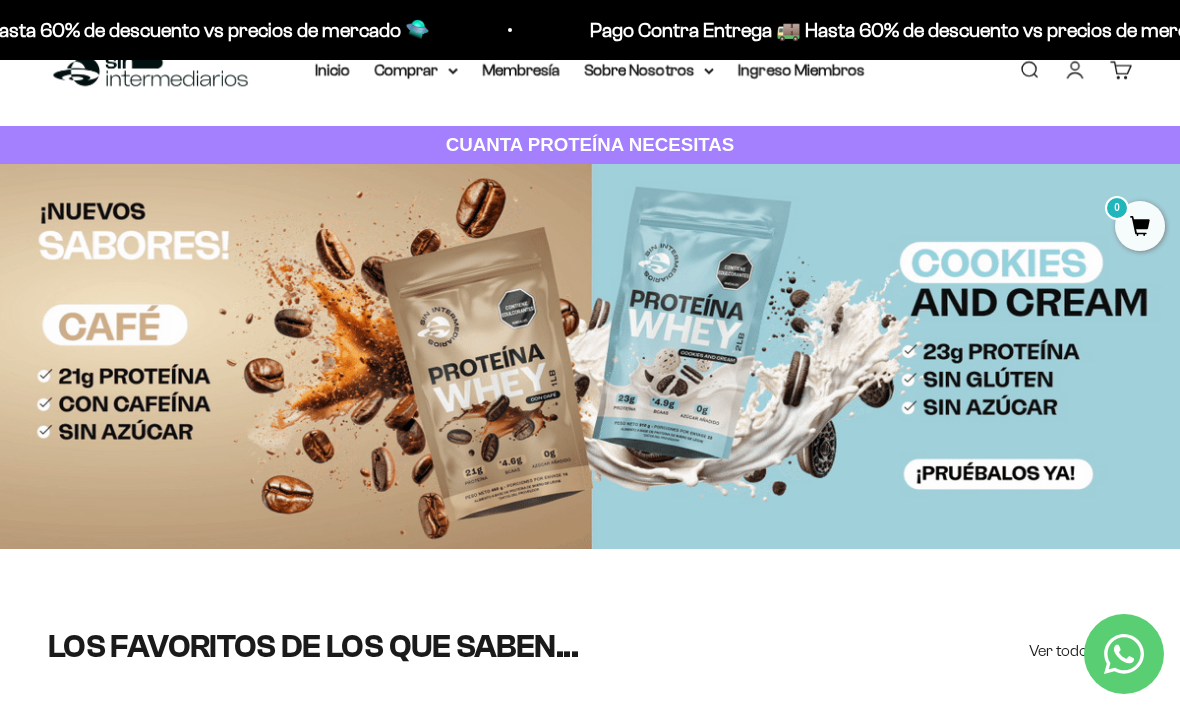 scroll, scrollTop: 0, scrollLeft: 0, axis: both 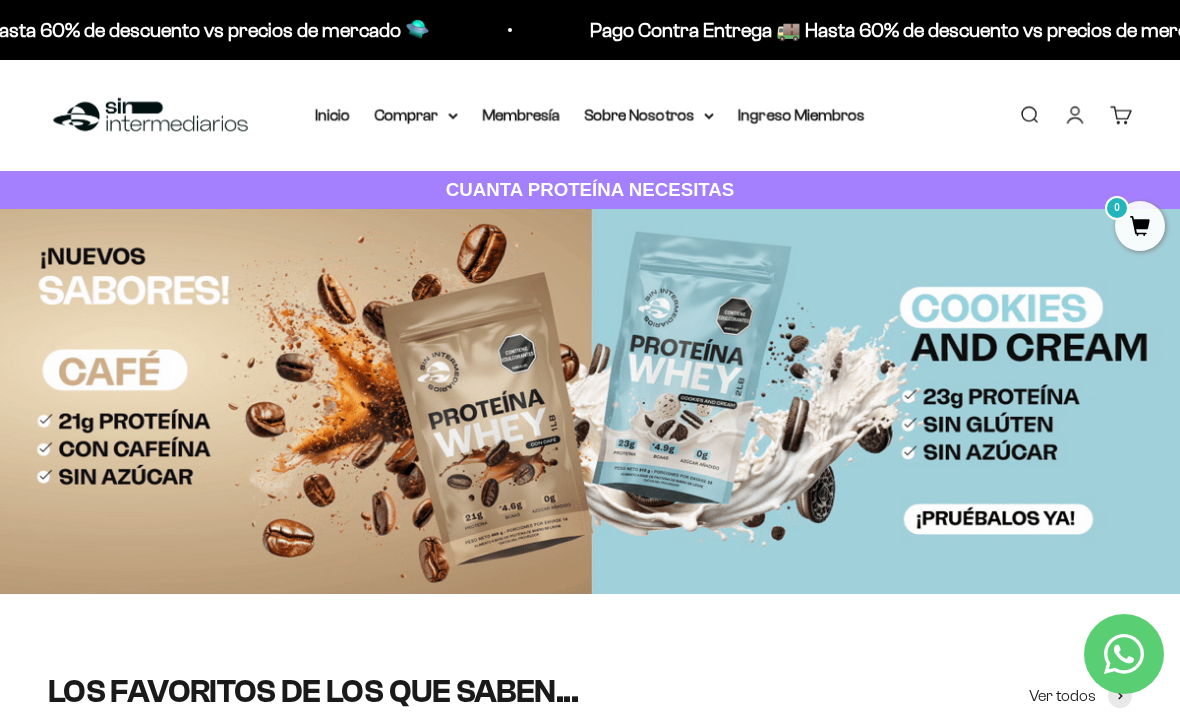 click on "Comprar" at bounding box center [416, 115] 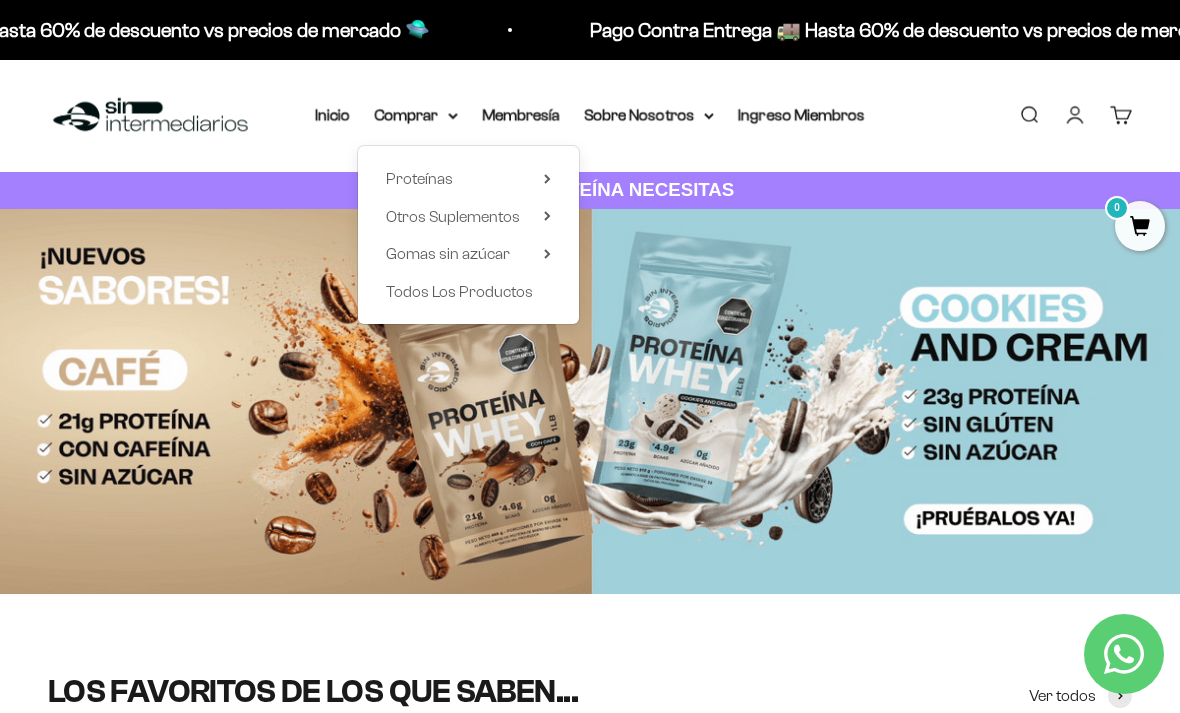 click 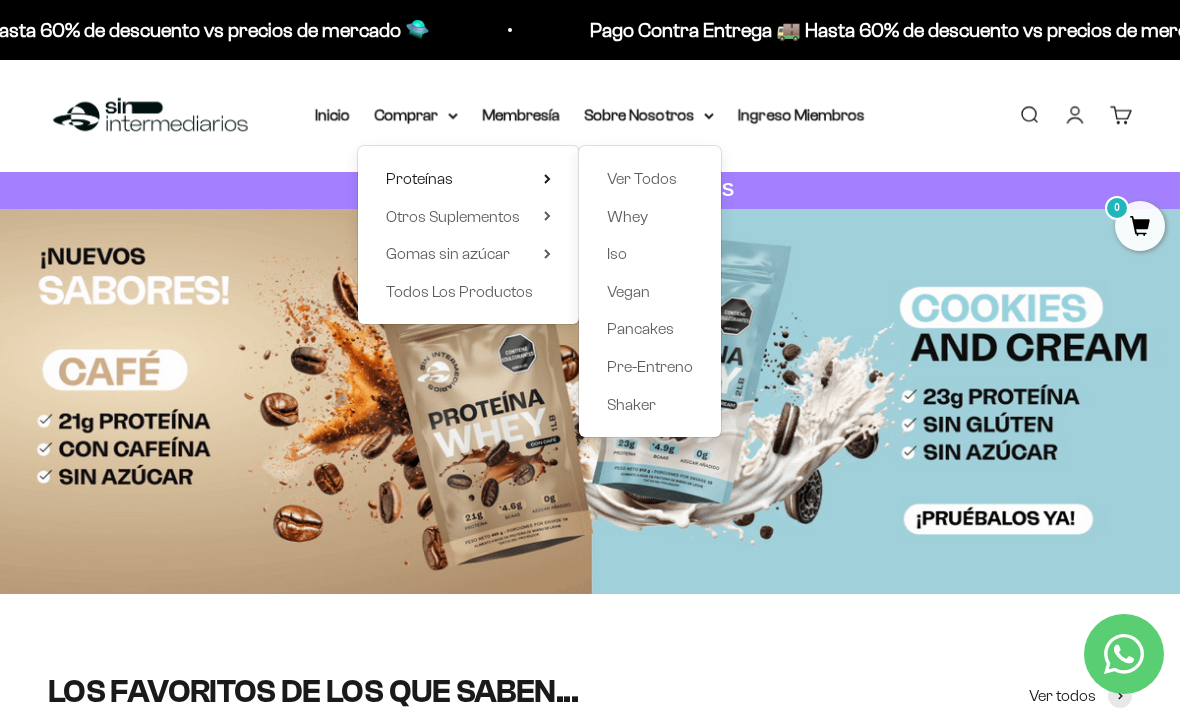 click on "Vegan" at bounding box center (650, 292) 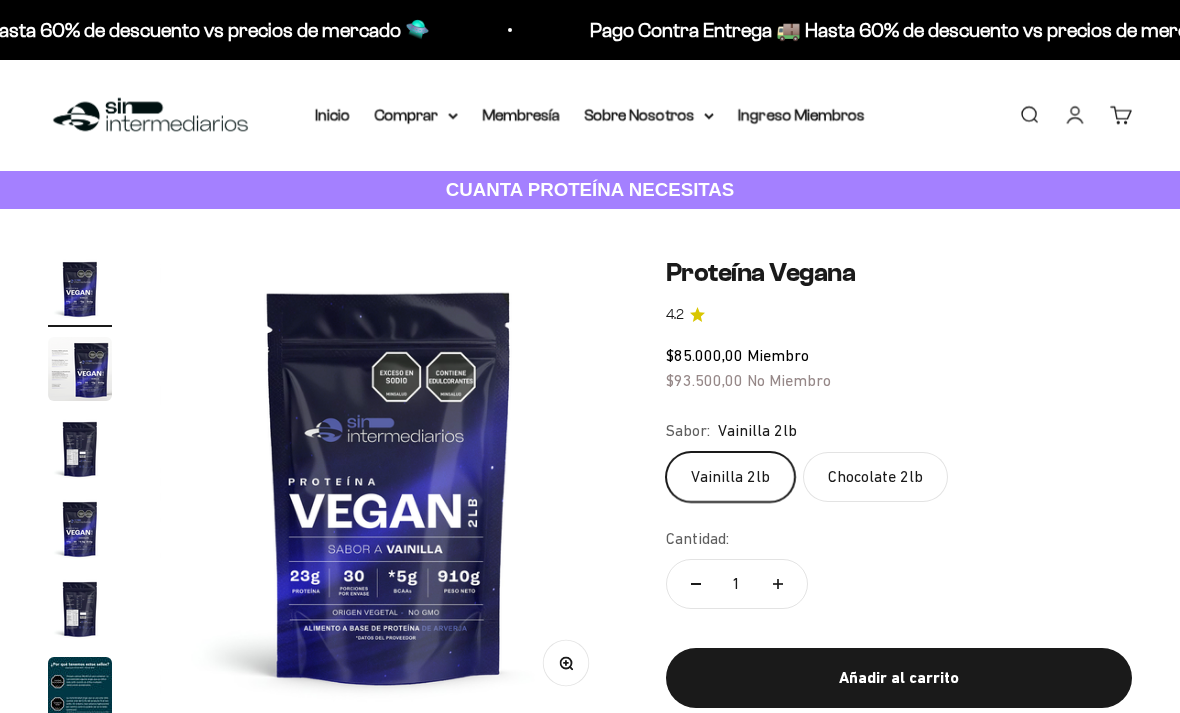 scroll, scrollTop: 0, scrollLeft: 0, axis: both 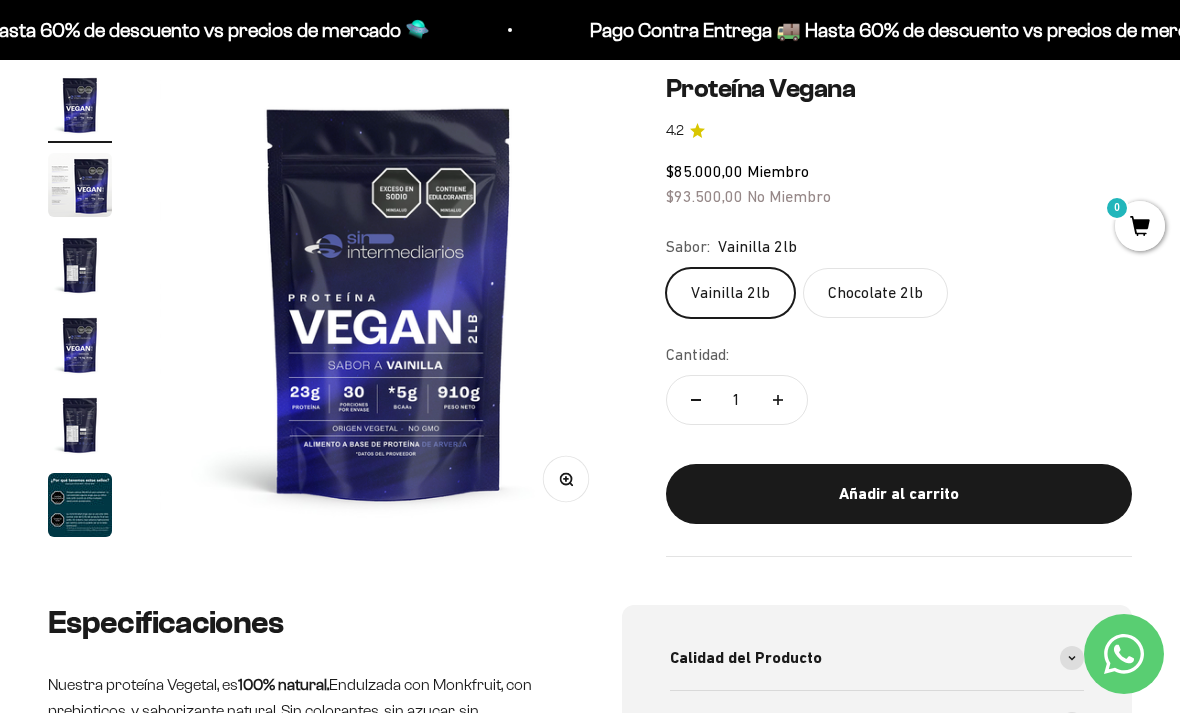 click 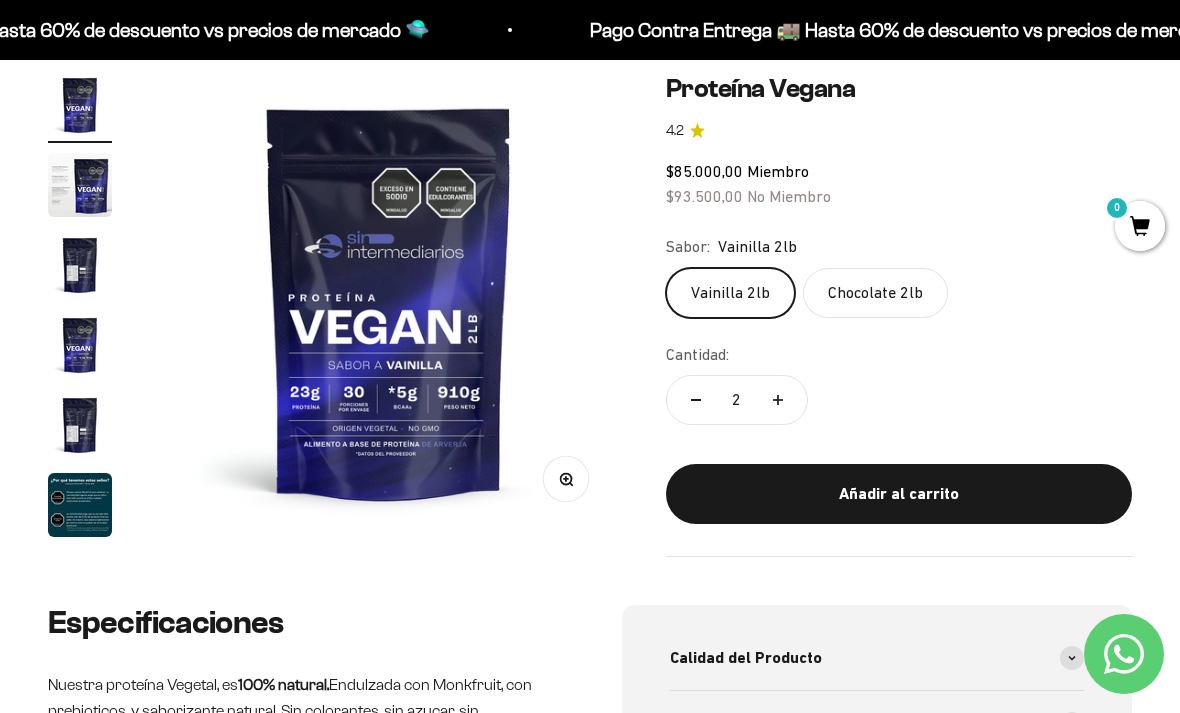 click on "Añadir al carrito" at bounding box center [899, 494] 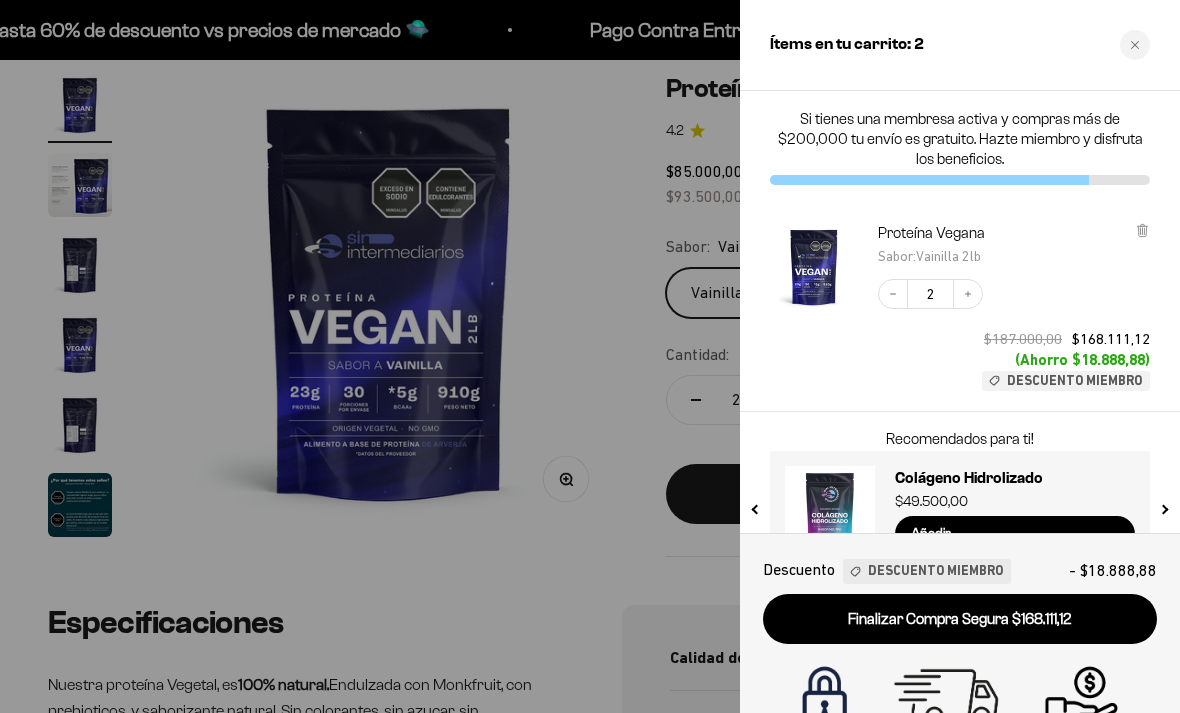 scroll, scrollTop: 0, scrollLeft: 0, axis: both 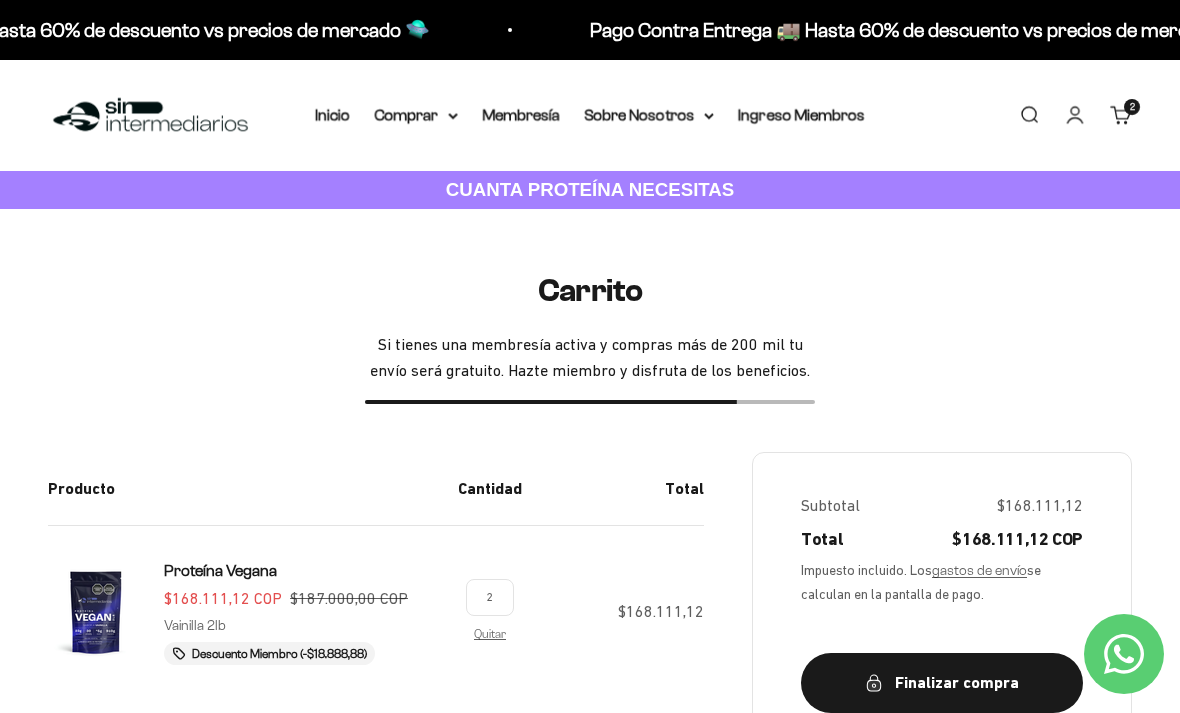 click on "Comprar" at bounding box center [416, 115] 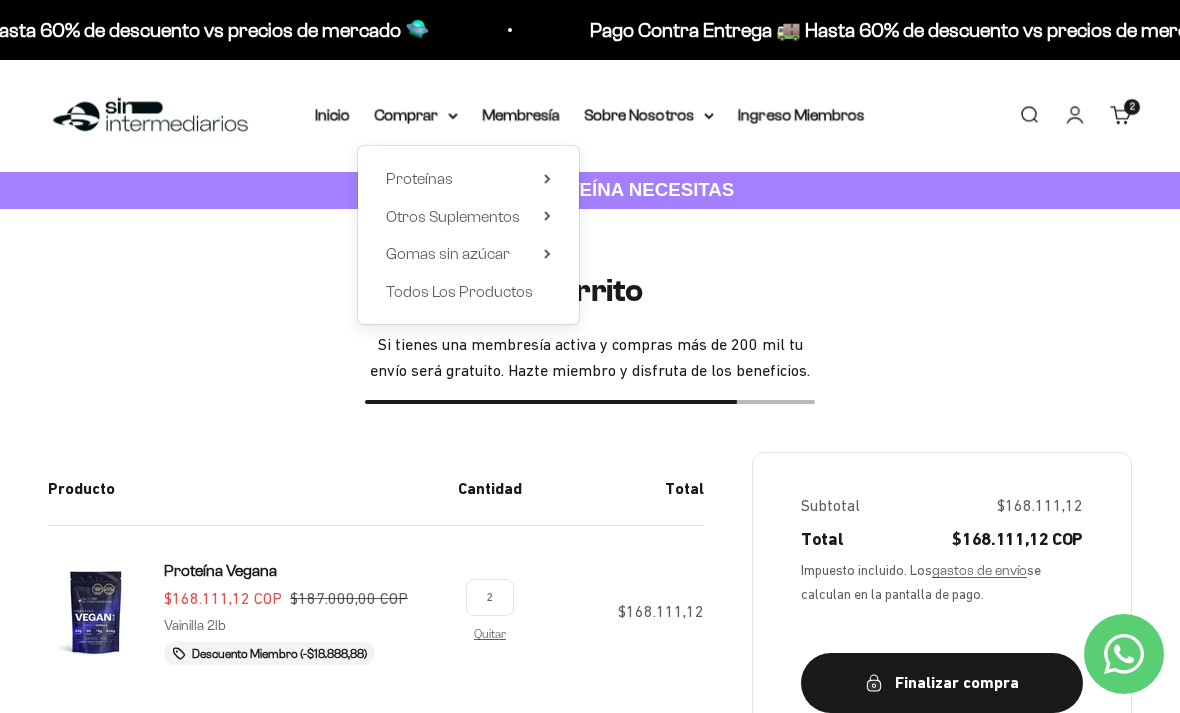 click on "Otros Suplementos" at bounding box center (468, 217) 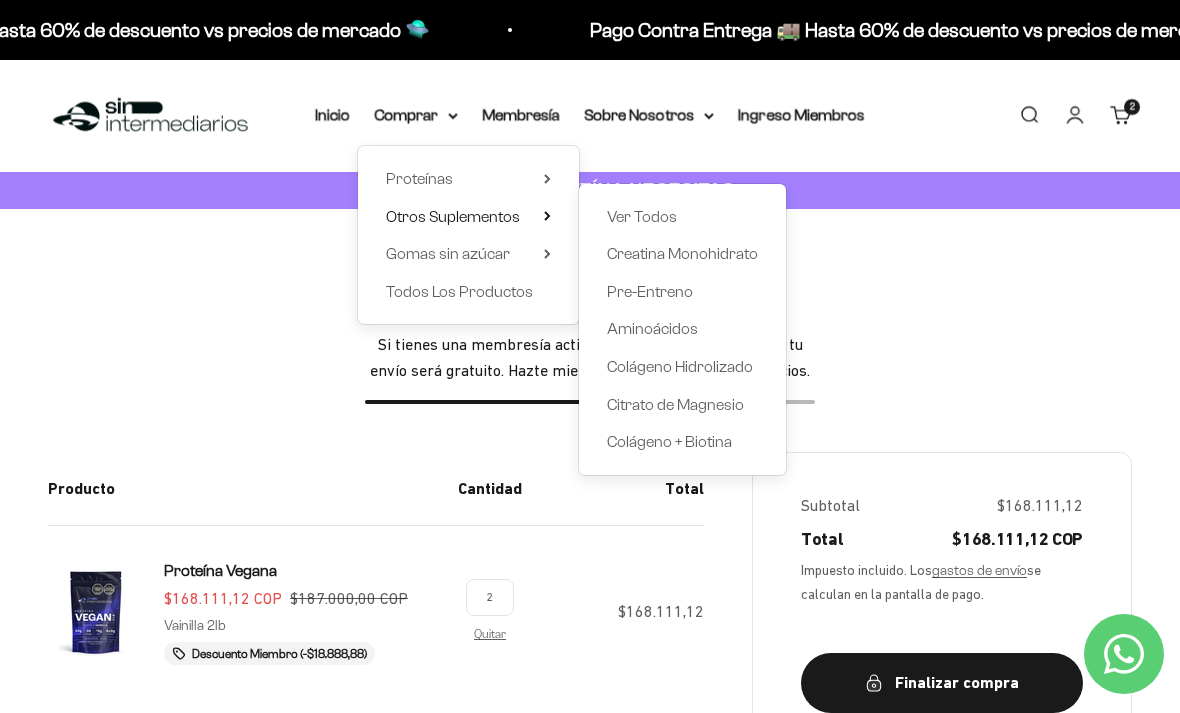 click on "Ver Todos" at bounding box center [682, 217] 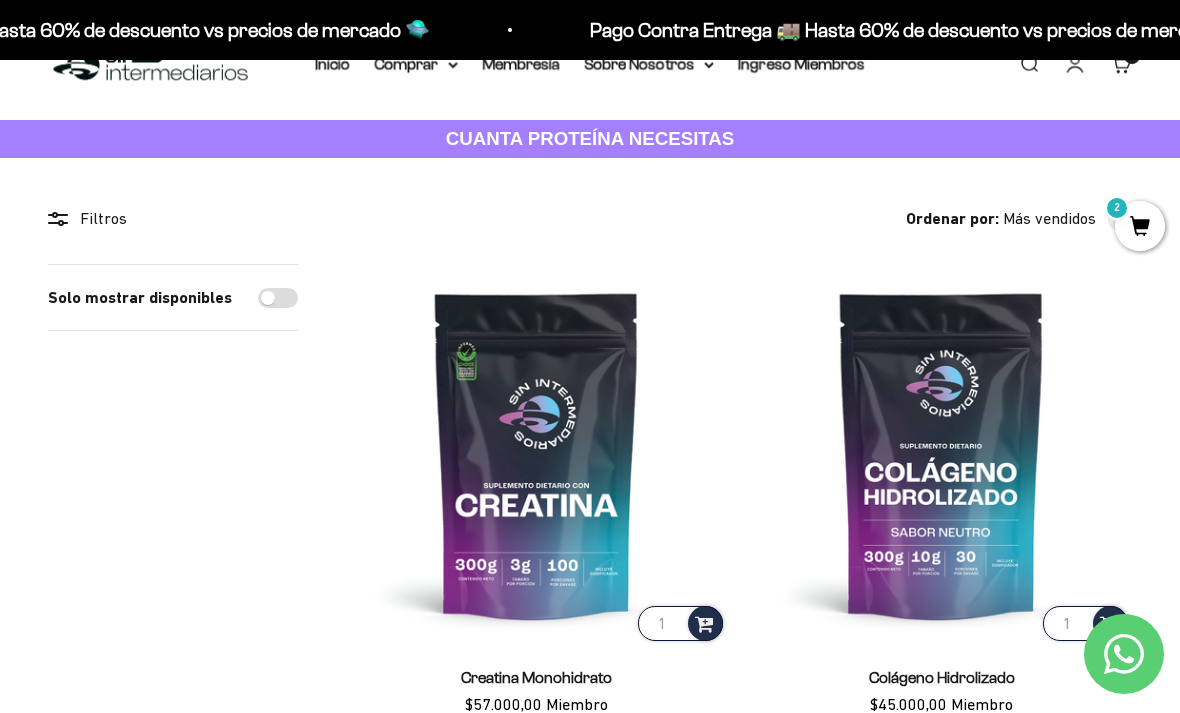 scroll, scrollTop: 0, scrollLeft: 0, axis: both 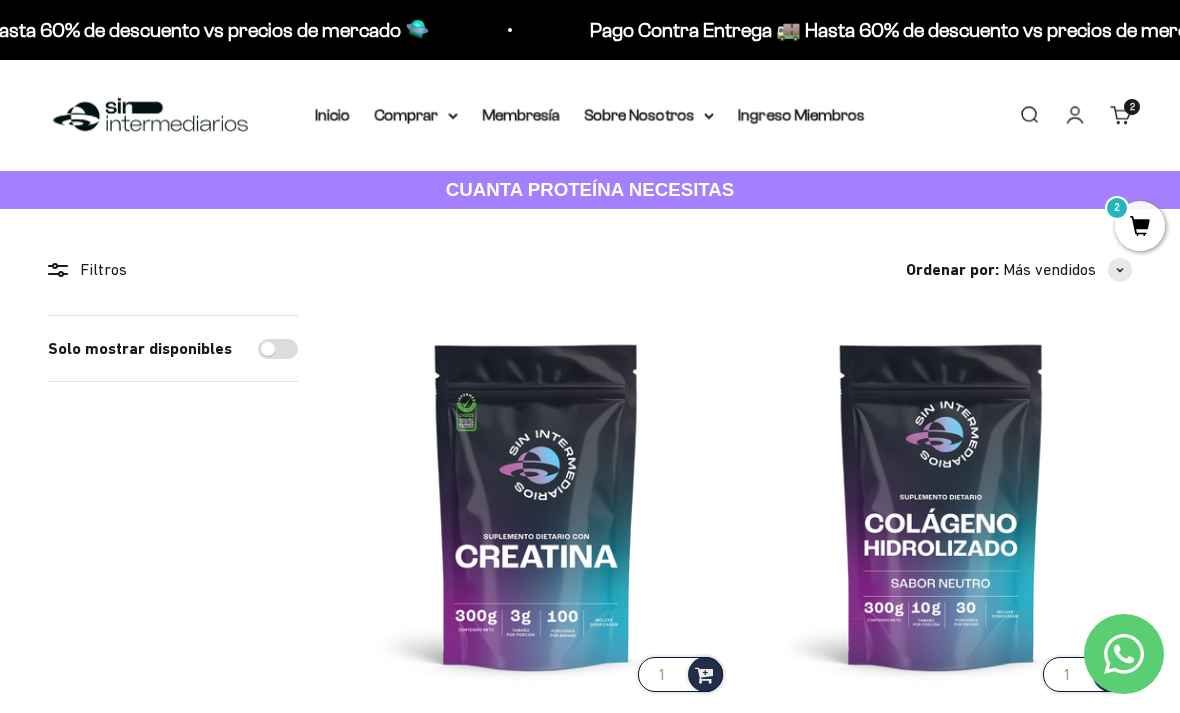 click on "Comprar" at bounding box center (416, 115) 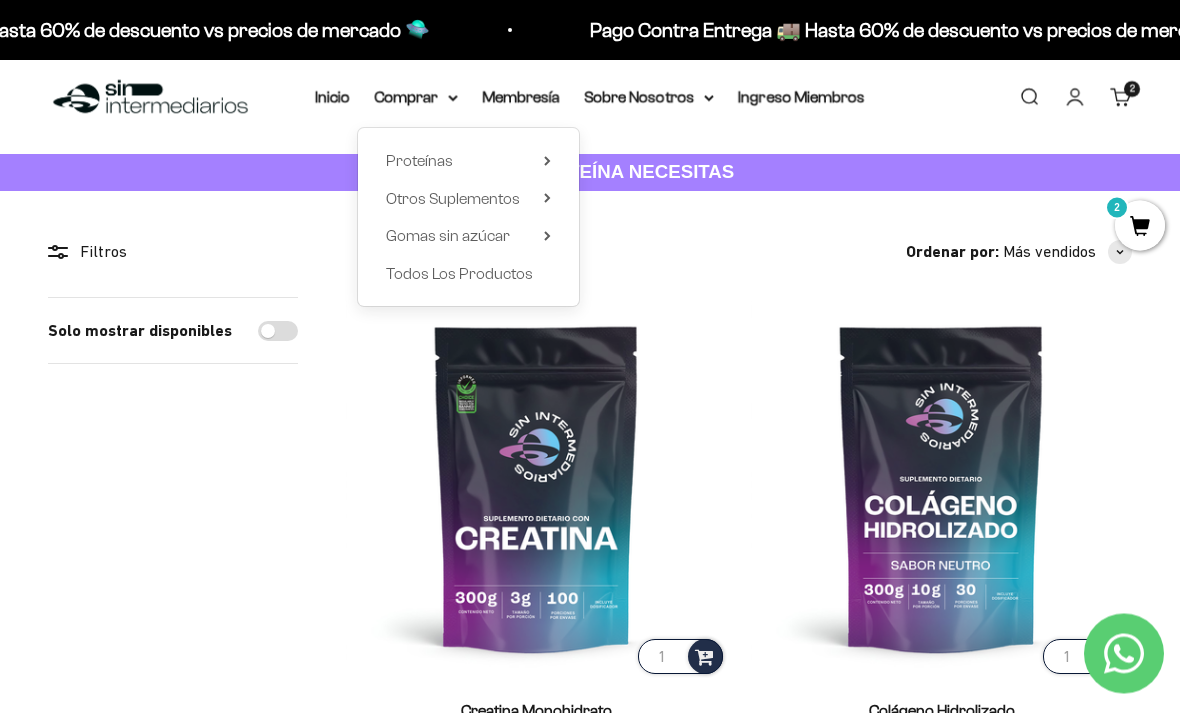 scroll, scrollTop: 0, scrollLeft: 0, axis: both 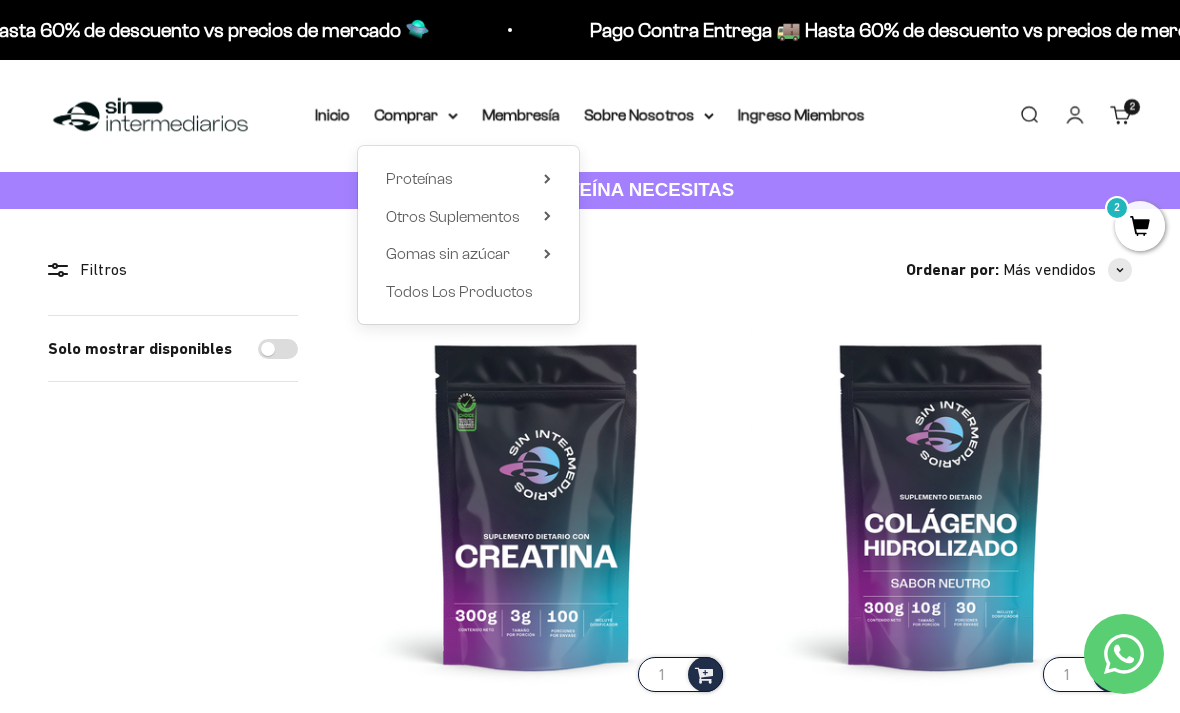 click on "Proteínas
Ver Todos
Whey
Iso
Vegan
Shaker" at bounding box center (468, 235) 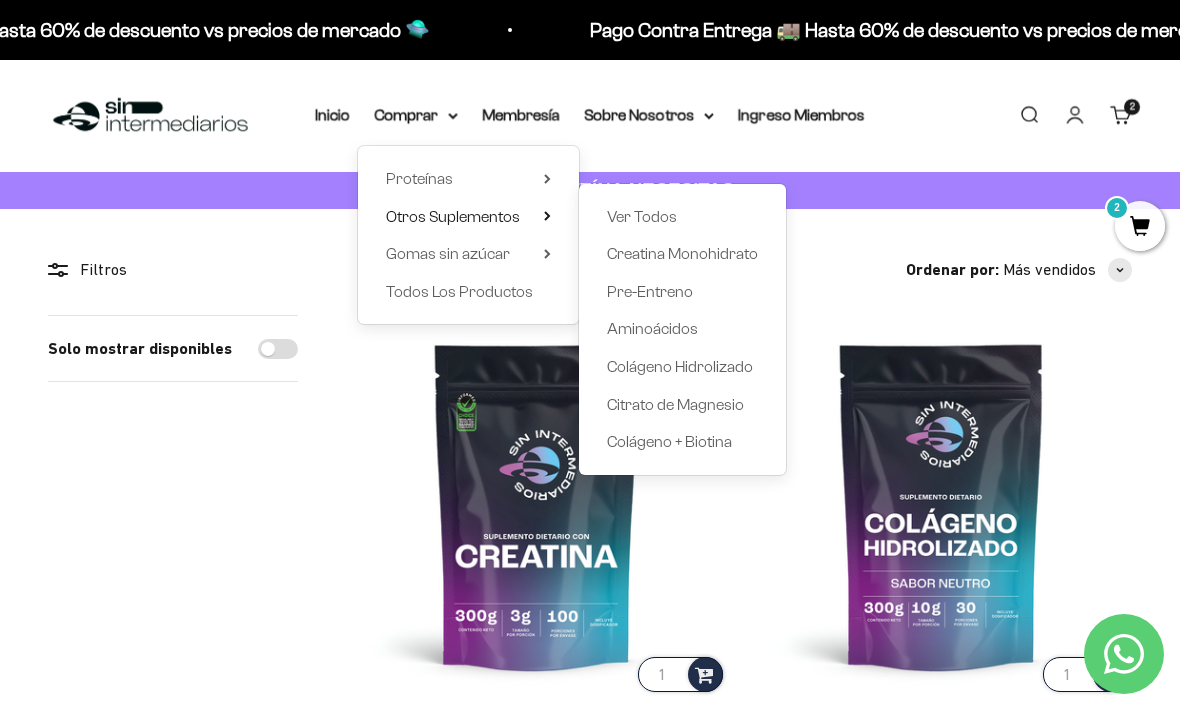 click on "Ver Todos" at bounding box center [642, 216] 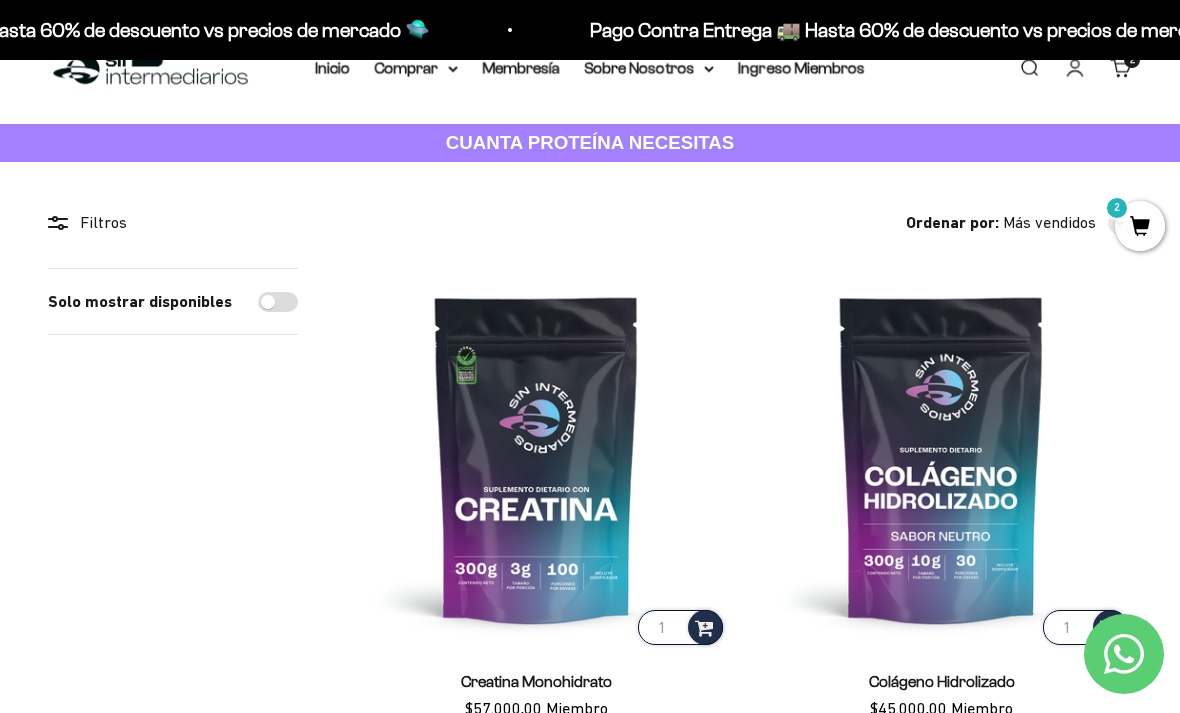 scroll, scrollTop: 0, scrollLeft: 0, axis: both 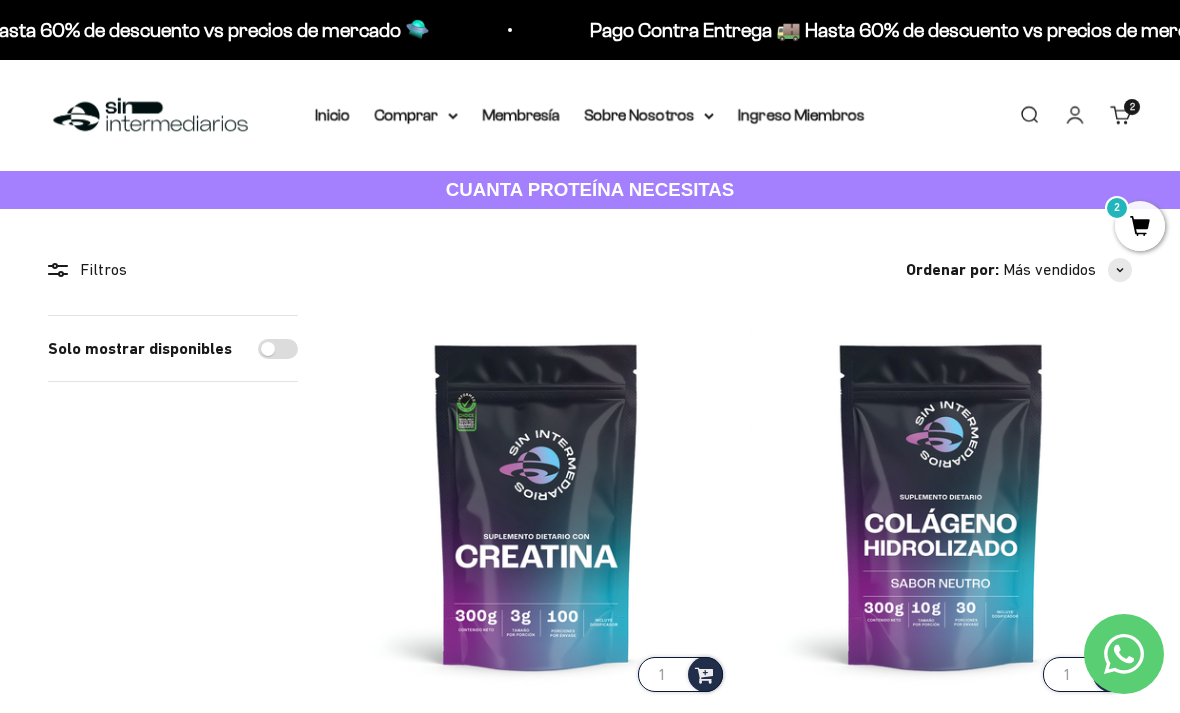 click on "Comprar" at bounding box center (416, 115) 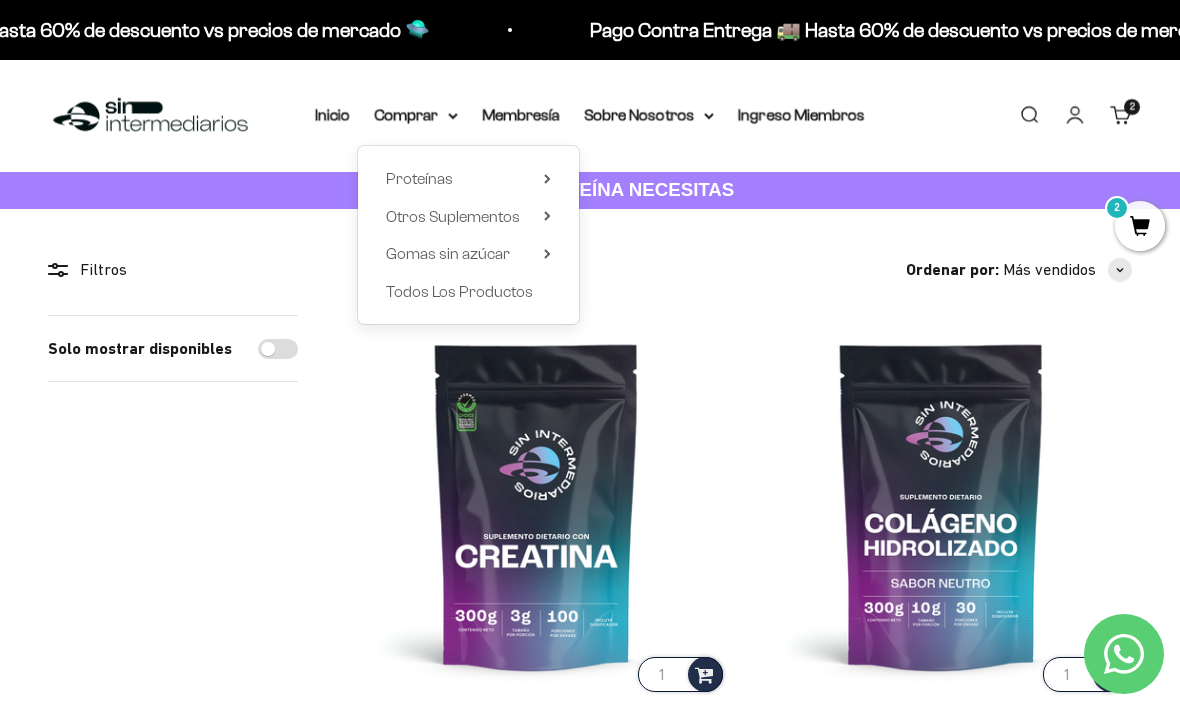 click on "Todos Los Productos" at bounding box center [459, 292] 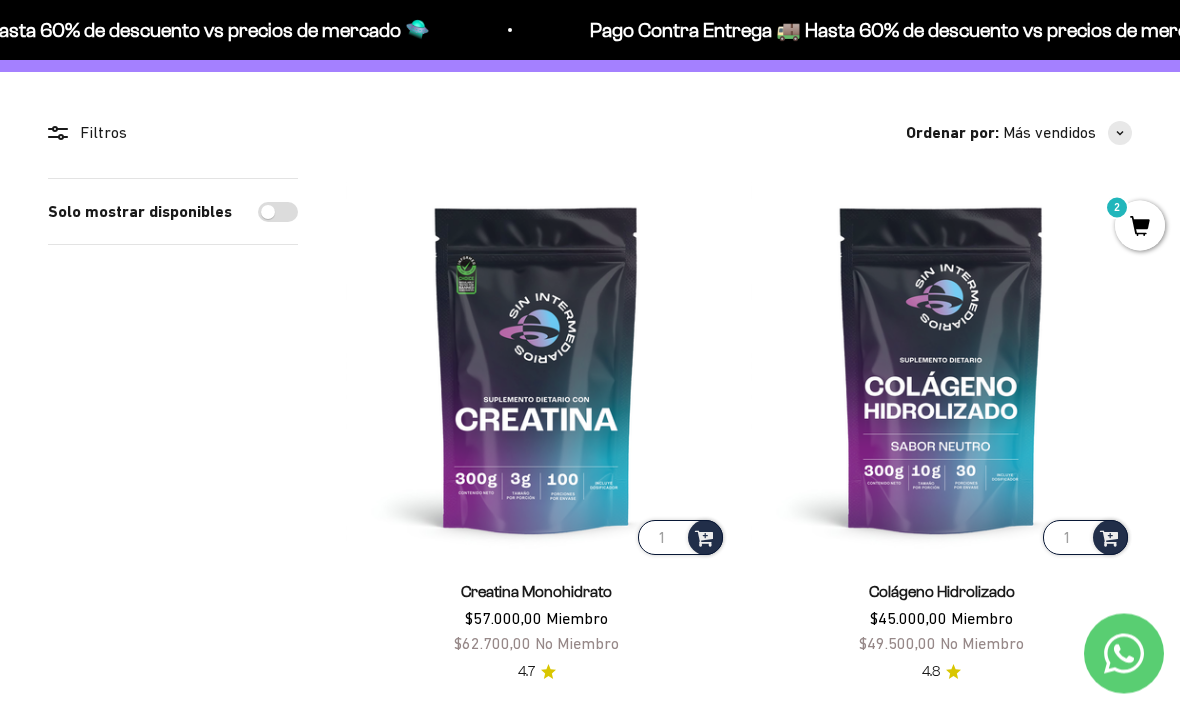 scroll, scrollTop: 0, scrollLeft: 0, axis: both 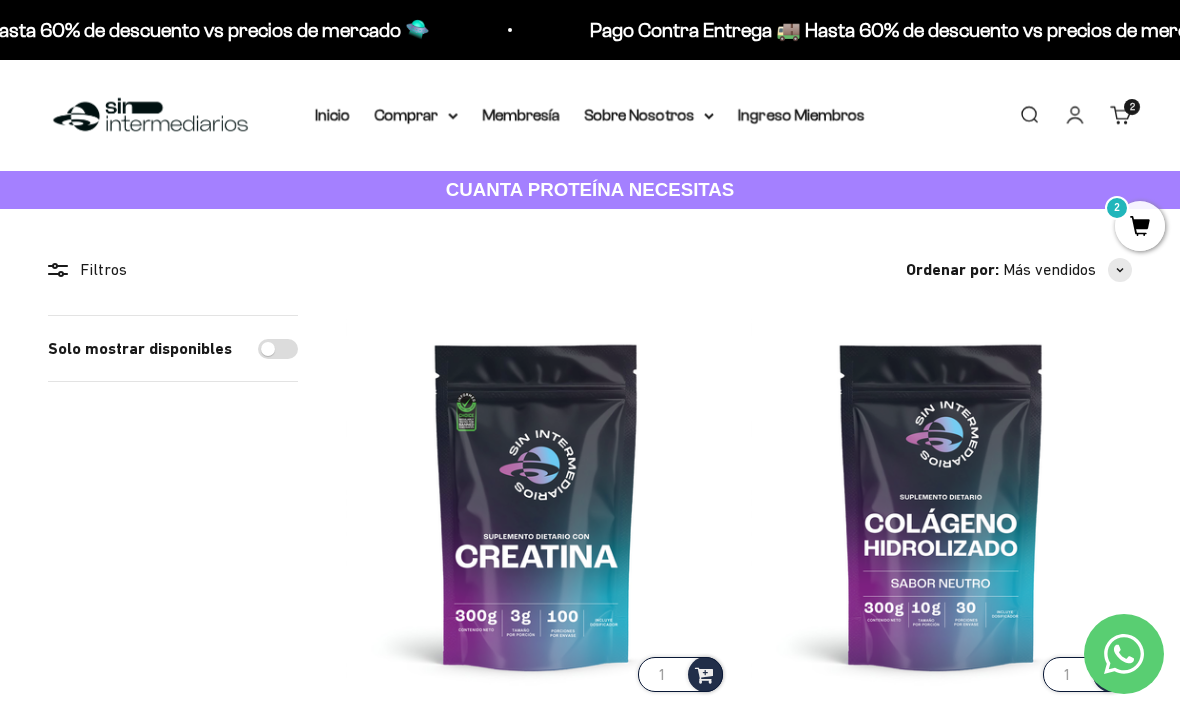 click on "Carrito
2 artículos
2" at bounding box center [1121, 115] 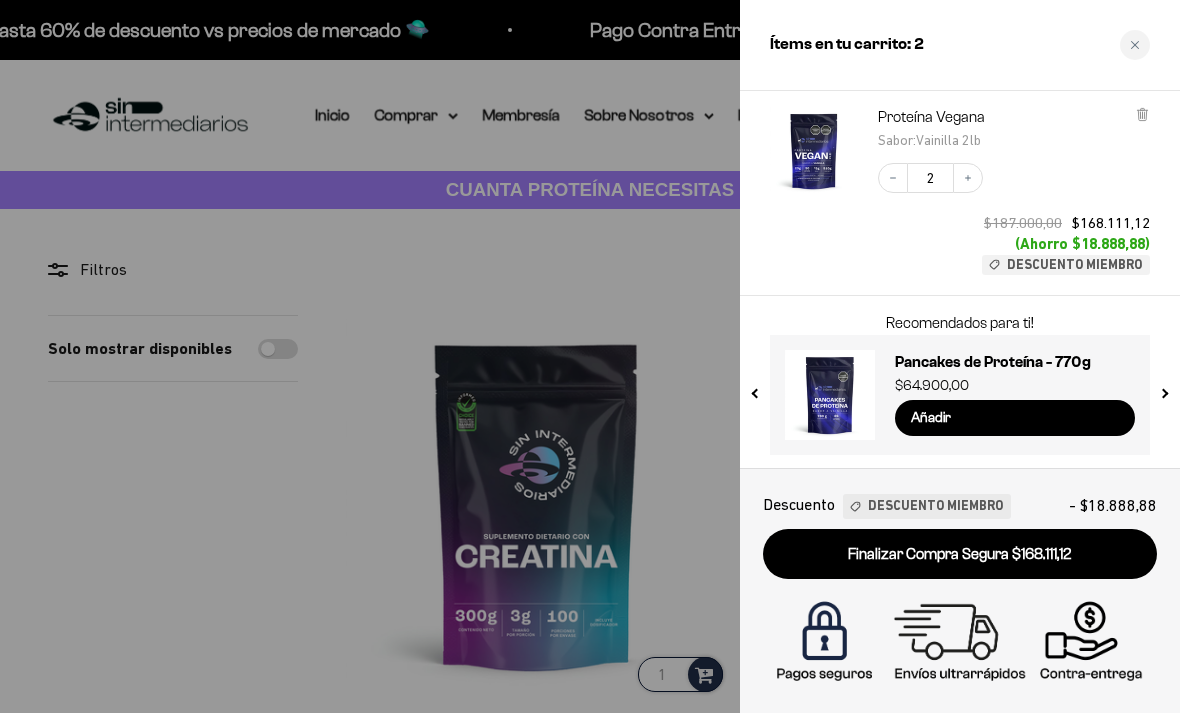 scroll, scrollTop: 115, scrollLeft: 0, axis: vertical 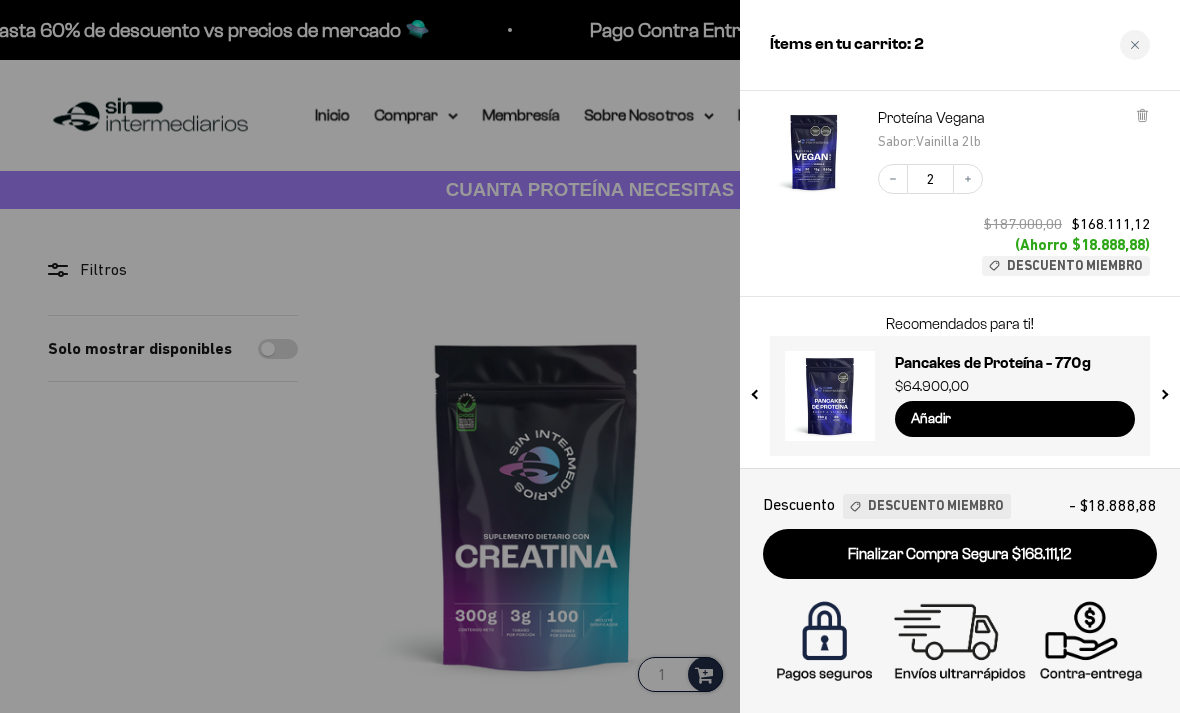 click on "Finalizar Compra Segura $168.111,12" at bounding box center (960, 554) 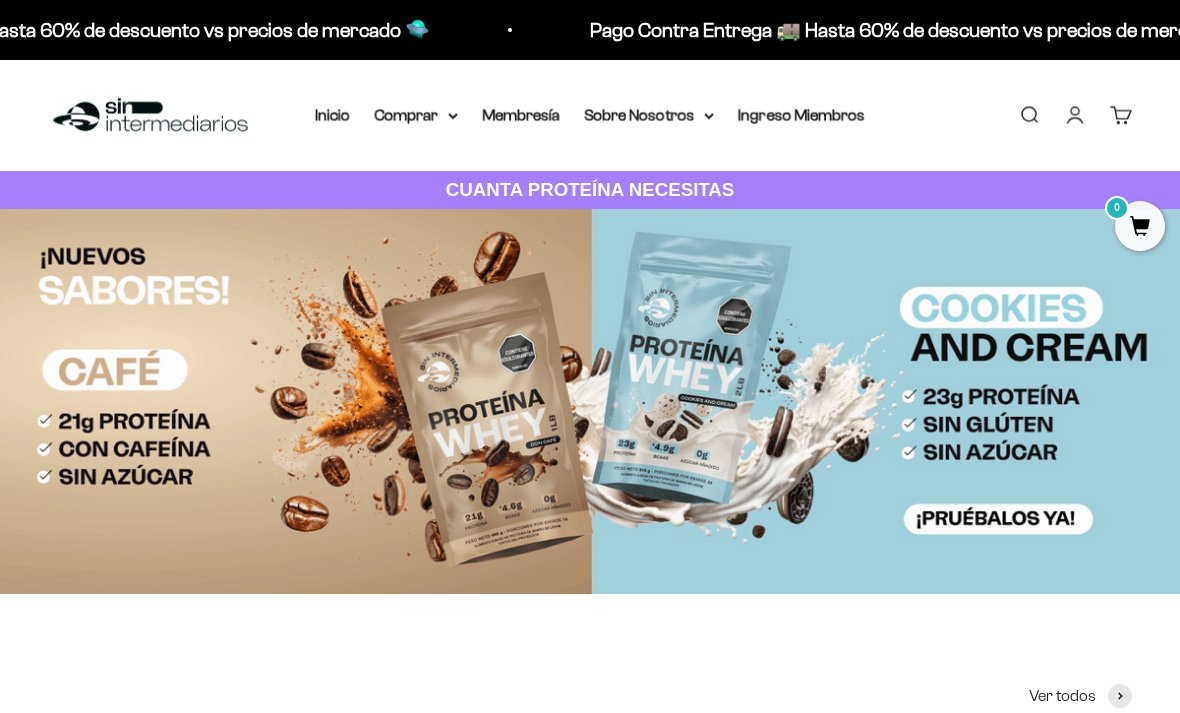 scroll, scrollTop: 0, scrollLeft: 0, axis: both 